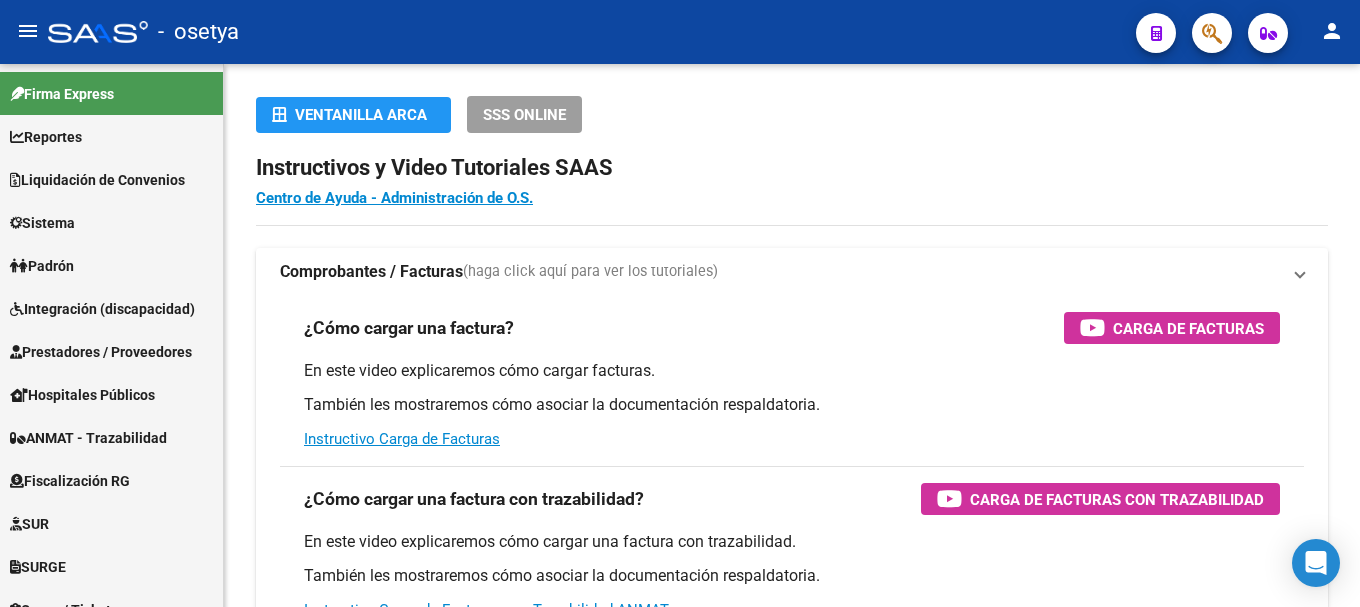 scroll, scrollTop: 0, scrollLeft: 0, axis: both 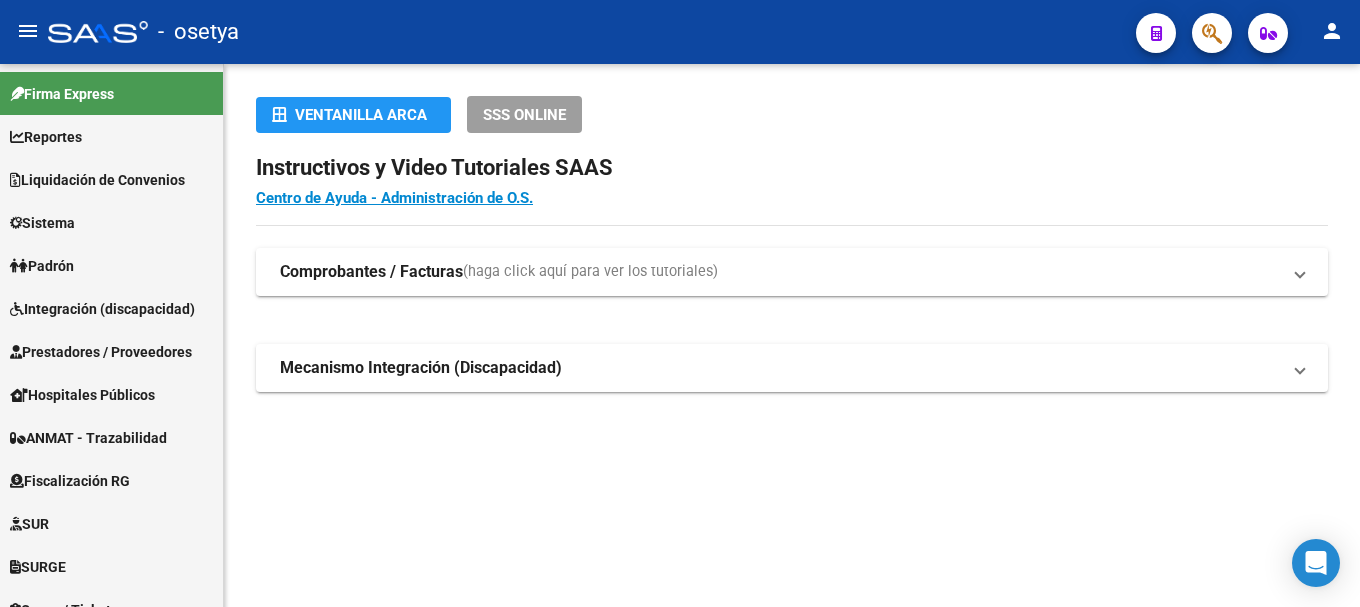 click 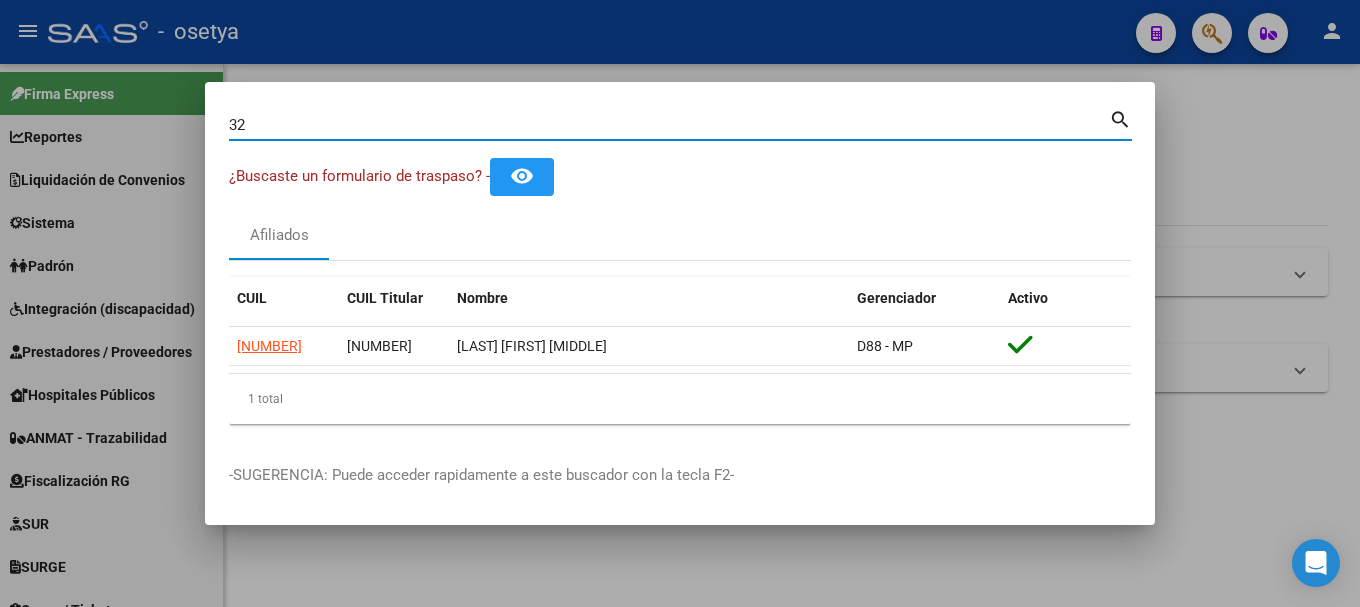 type on "3" 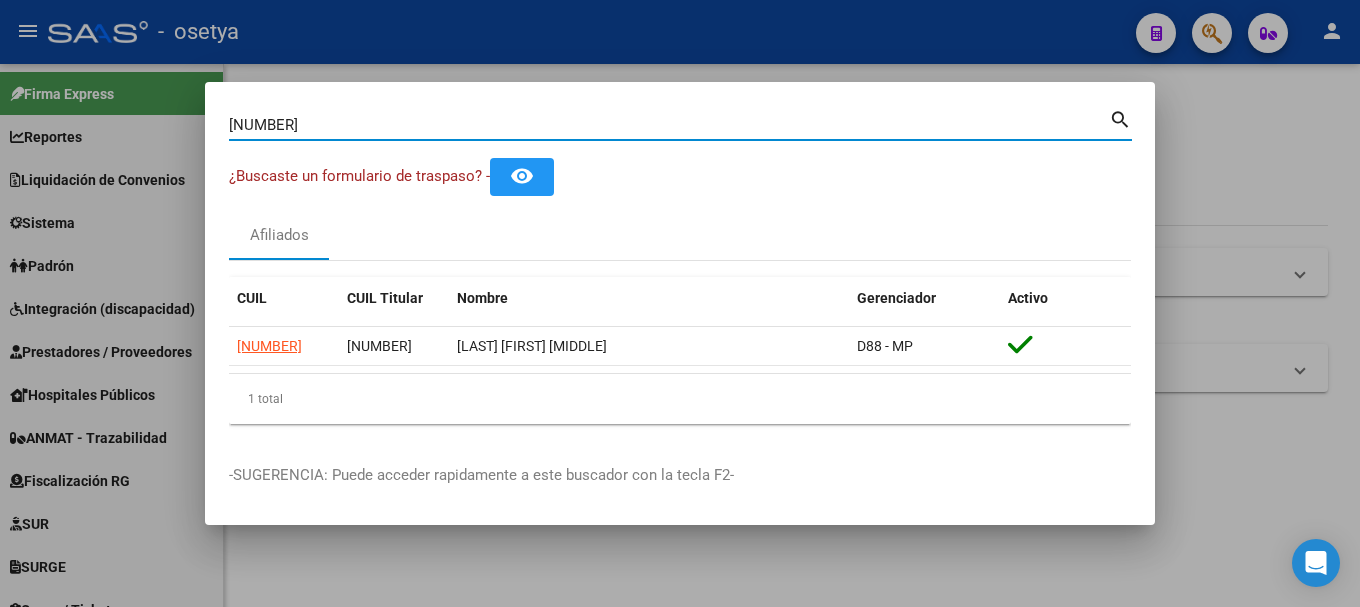 type on "35351147" 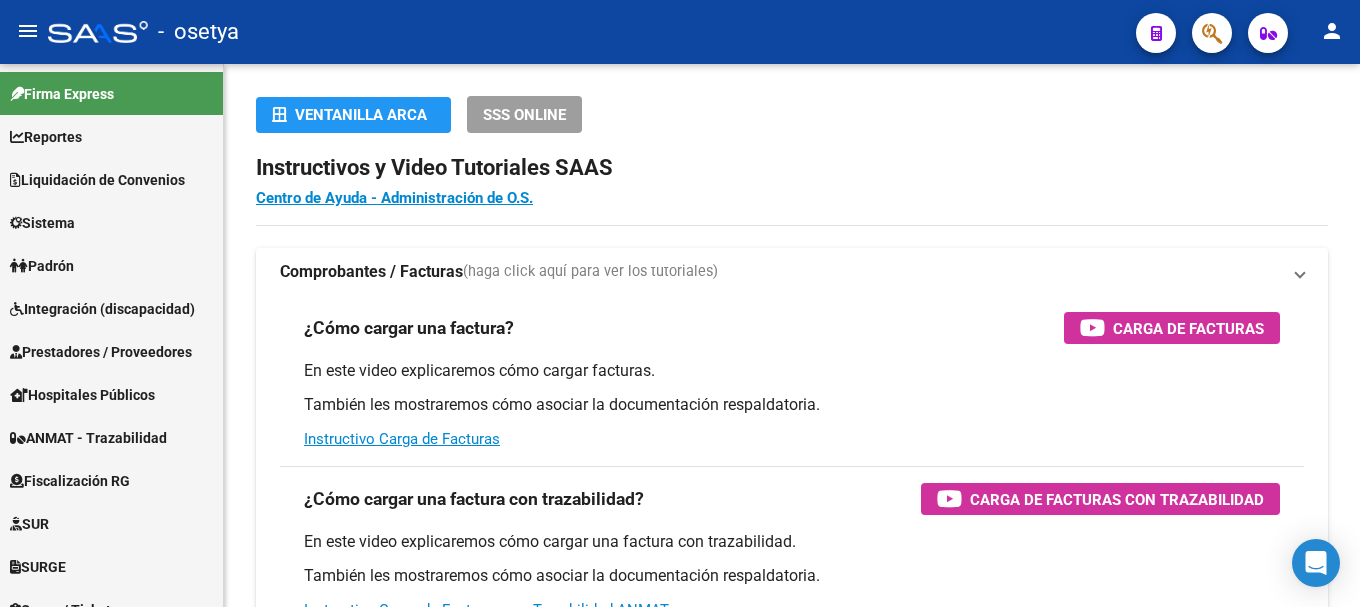 scroll, scrollTop: 0, scrollLeft: 0, axis: both 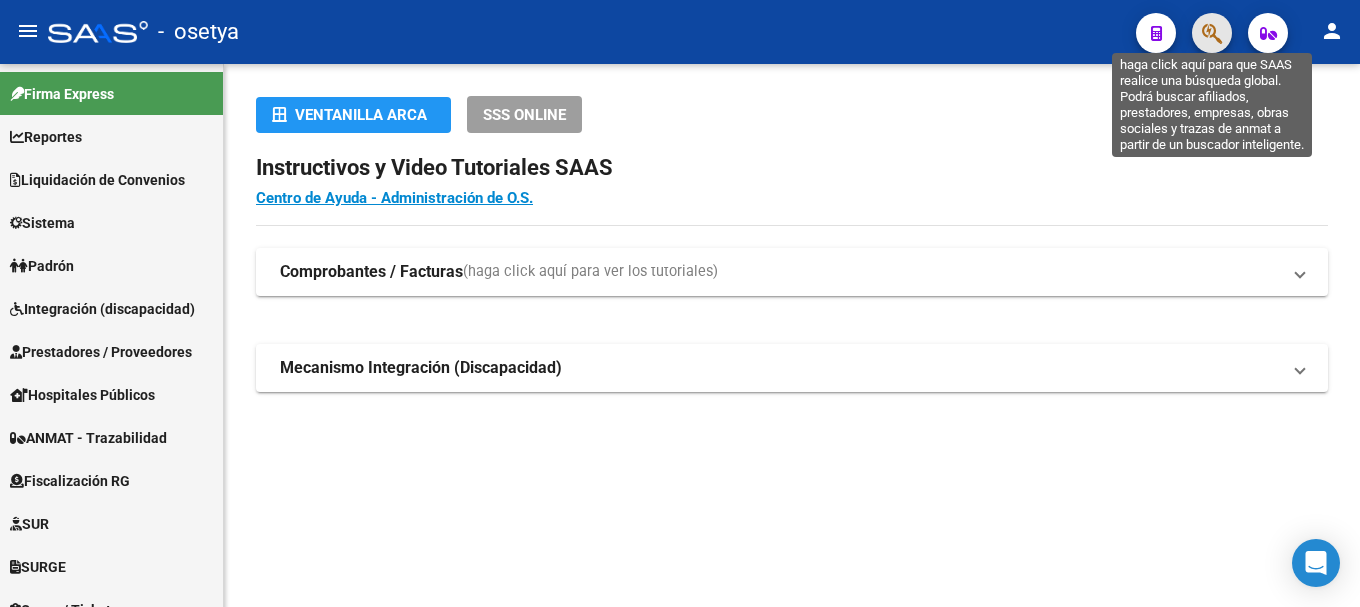 click 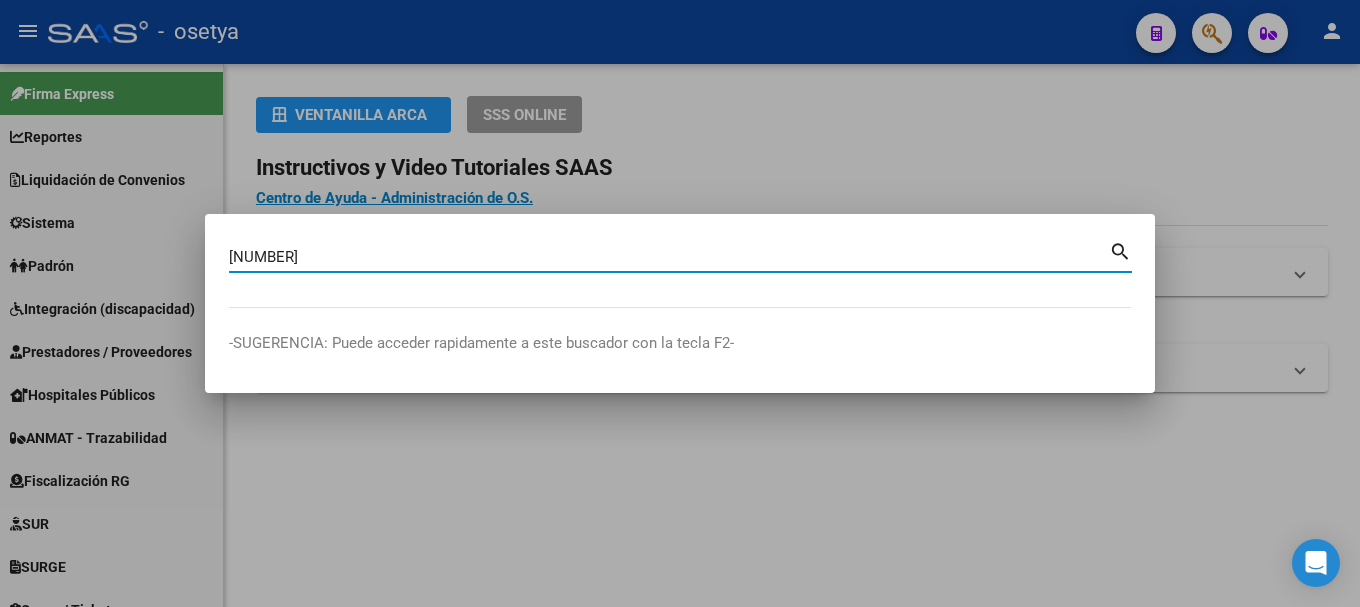 type on "96013770" 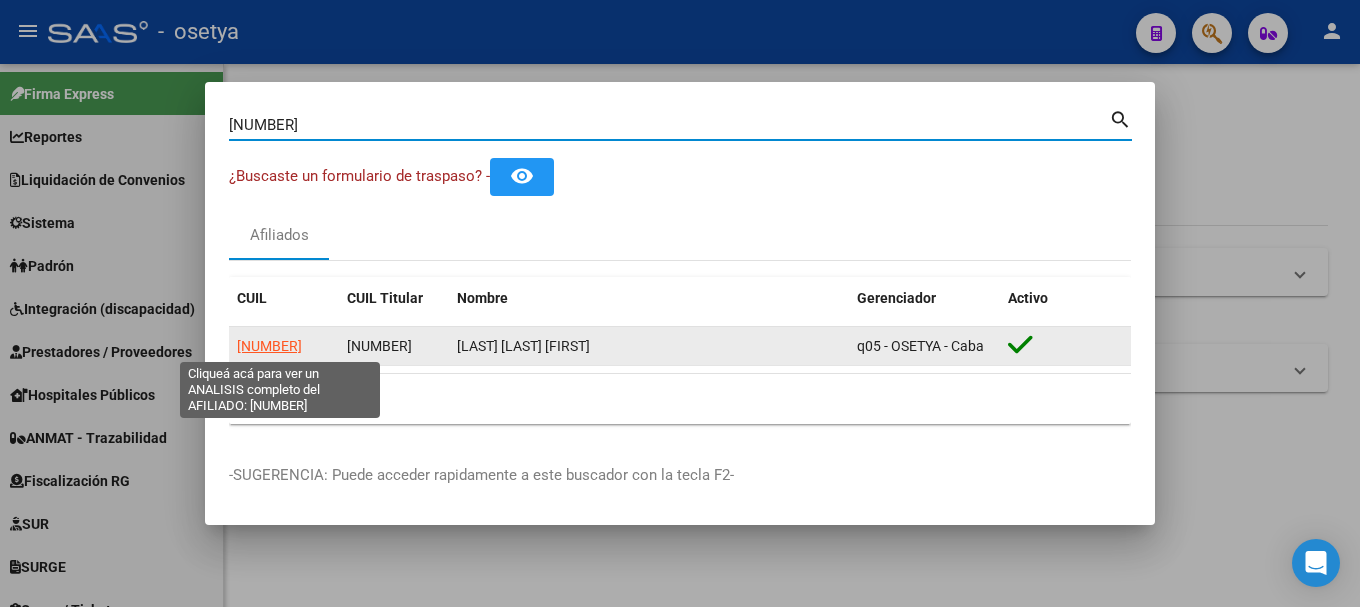 click on "20960137702" 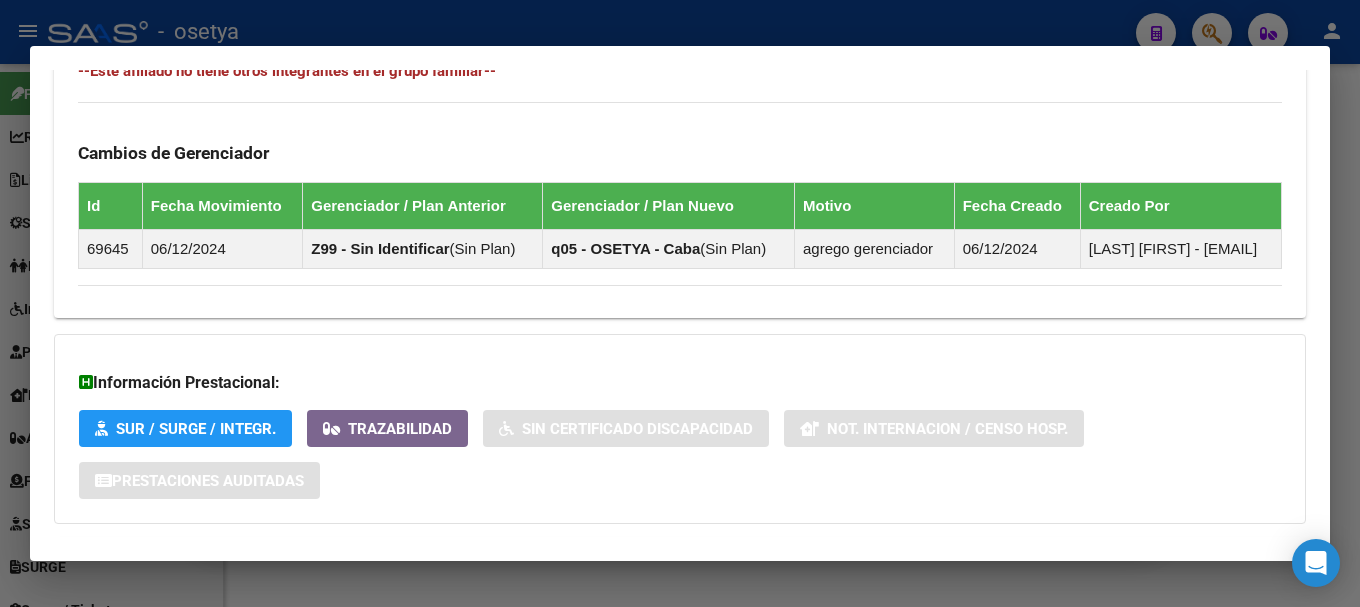 scroll, scrollTop: 1294, scrollLeft: 0, axis: vertical 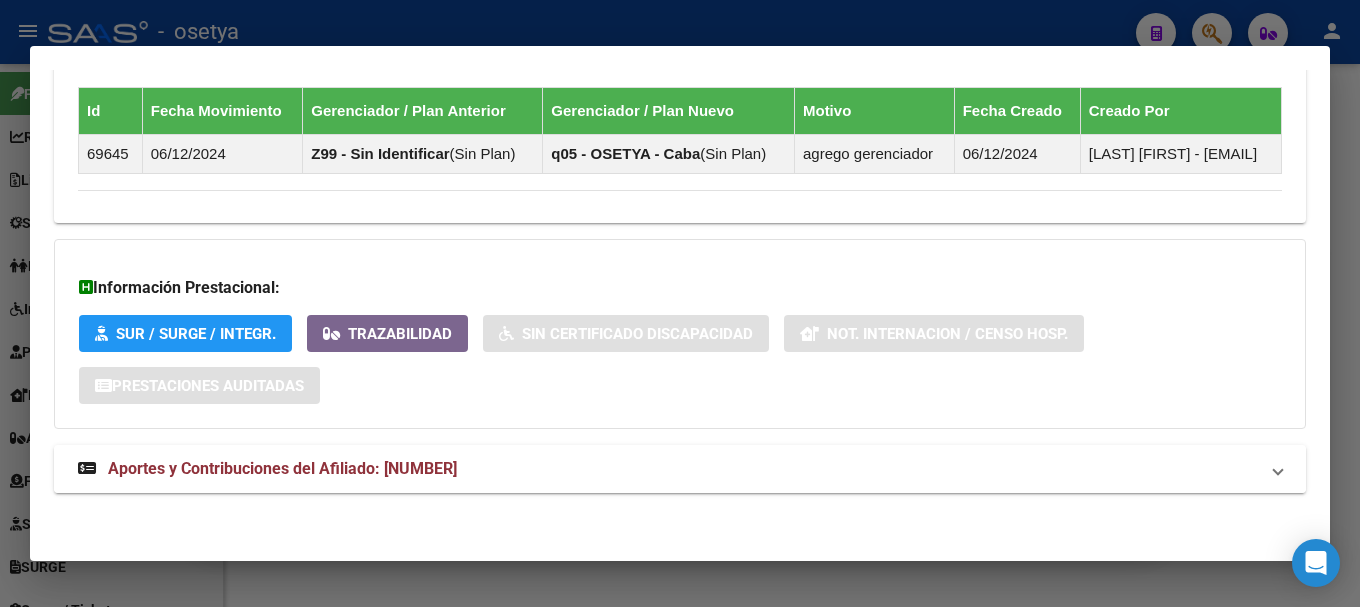 click on "Aportes y Contribuciones del Afiliado: 20960137702" at bounding box center (668, 469) 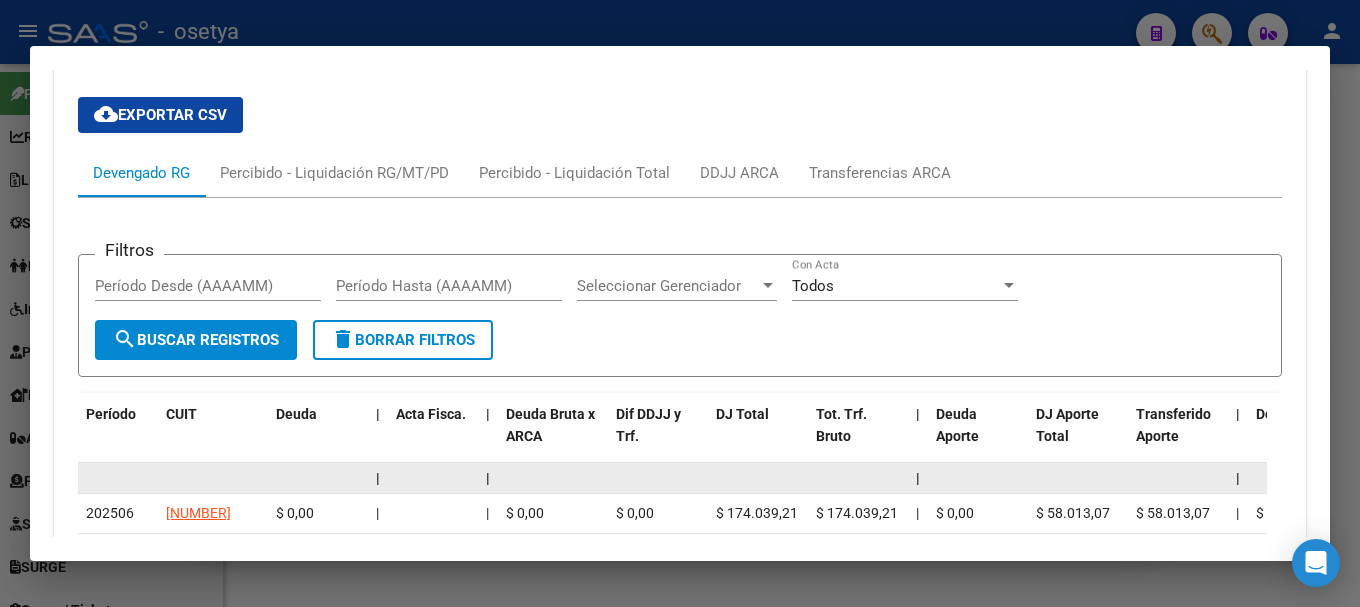 scroll, scrollTop: 1528, scrollLeft: 0, axis: vertical 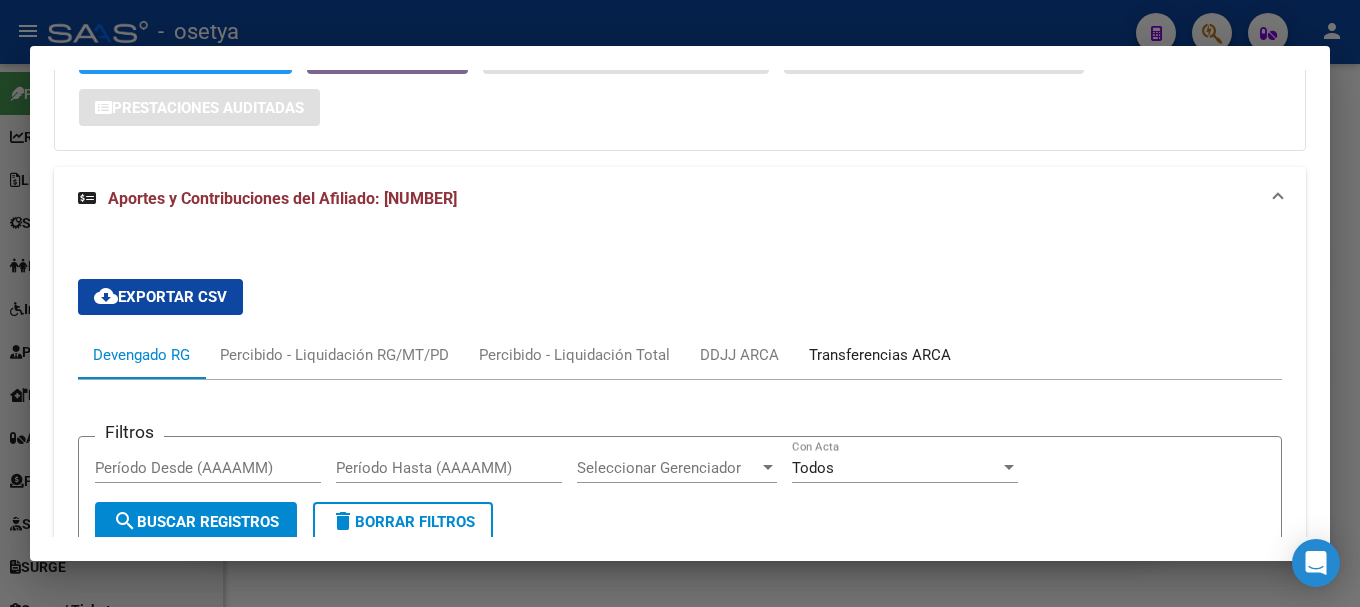 click on "Transferencias ARCA" at bounding box center [880, 355] 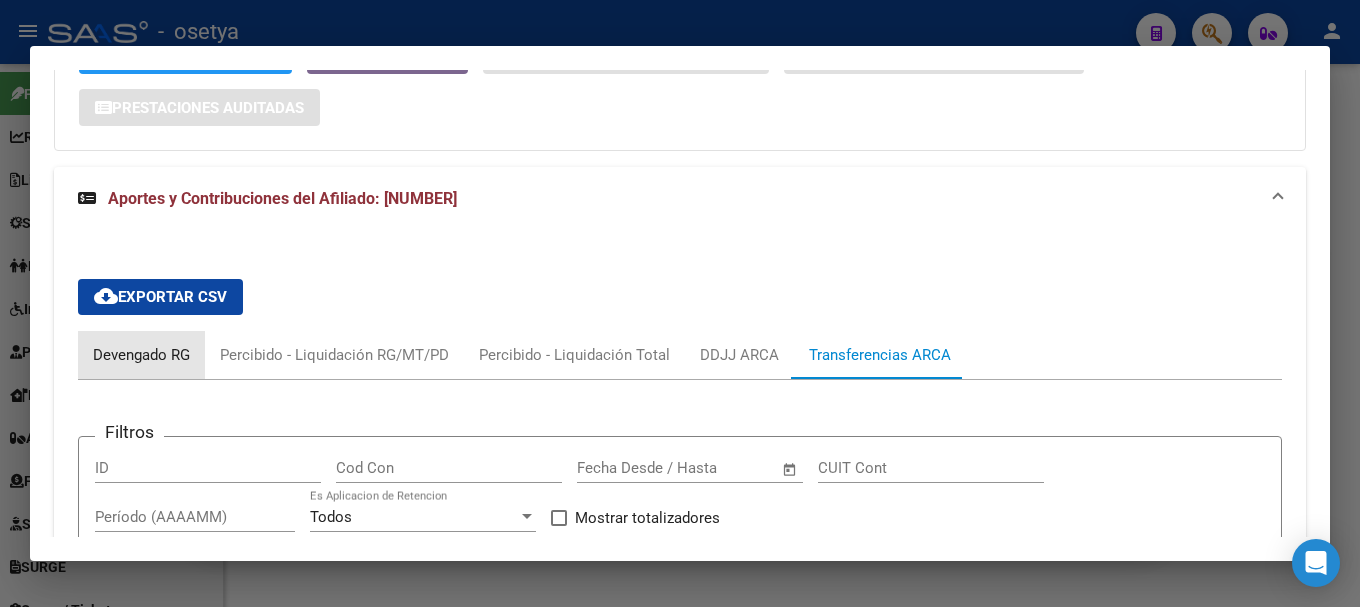 click on "Devengado RG" at bounding box center [141, 355] 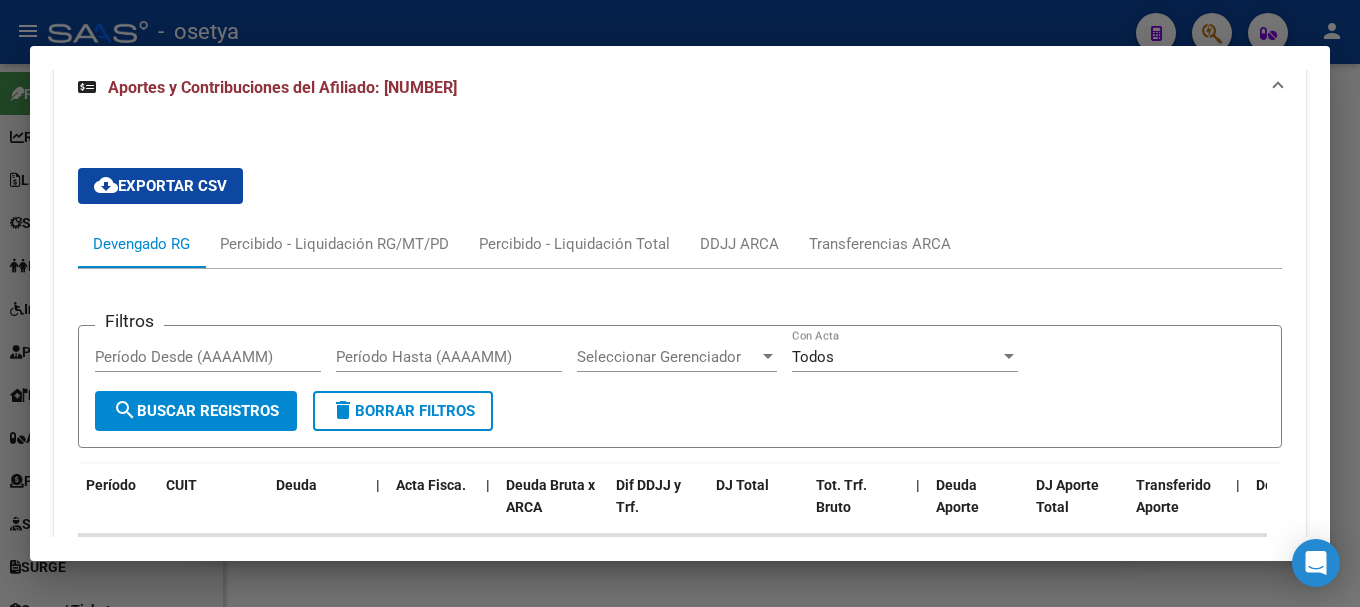 scroll, scrollTop: 1828, scrollLeft: 0, axis: vertical 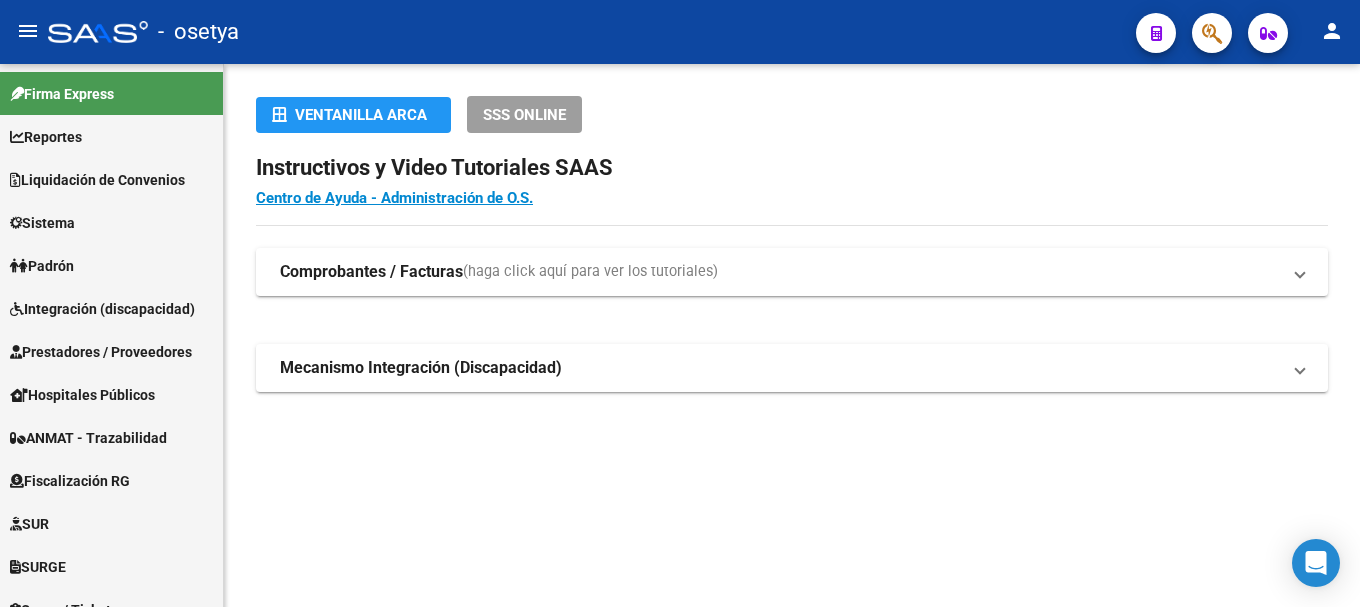 drag, startPoint x: 1253, startPoint y: 44, endPoint x: 1229, endPoint y: 37, distance: 25 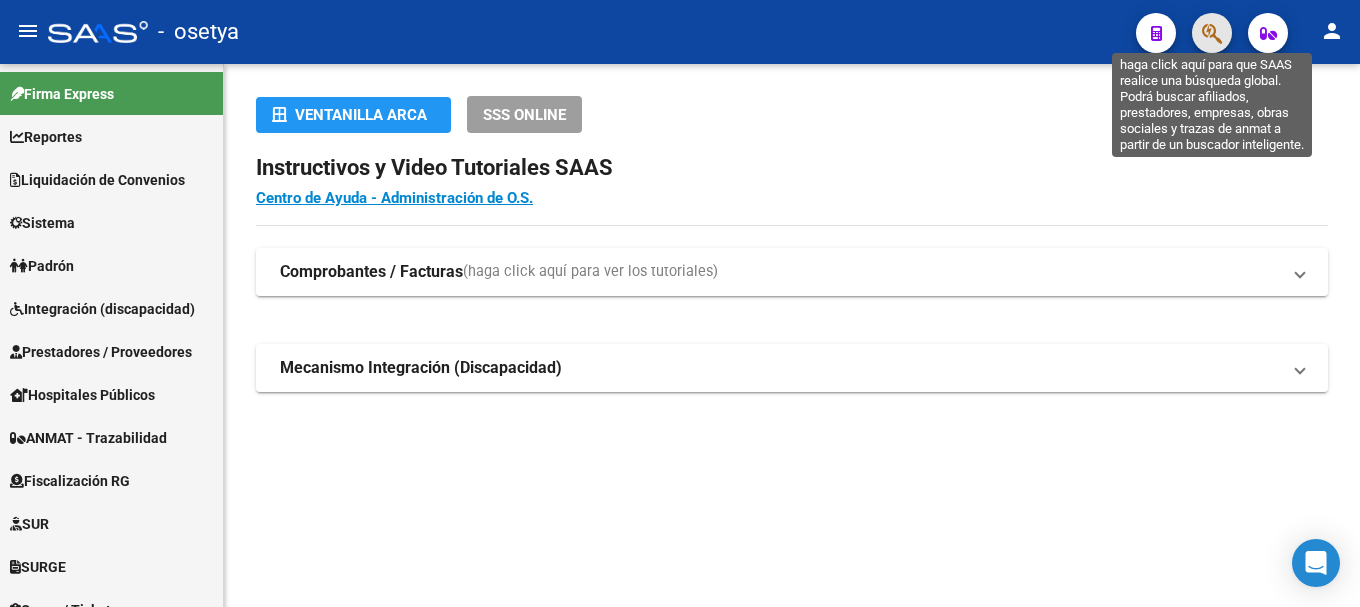 click 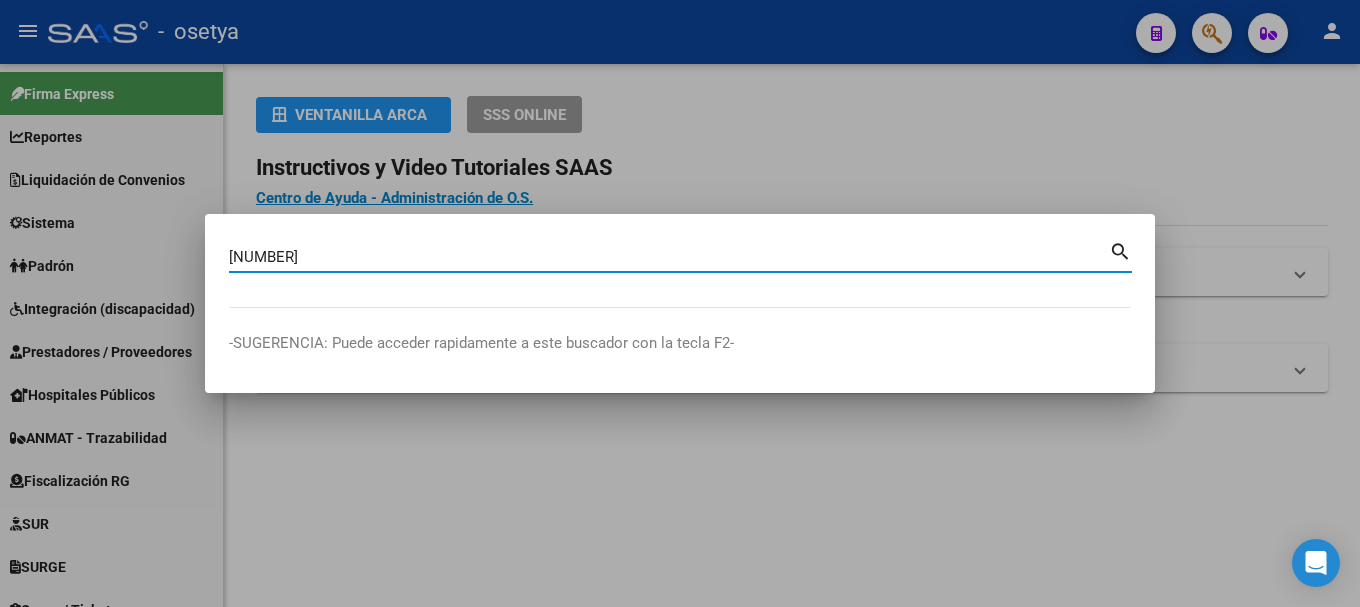 type on "96013770" 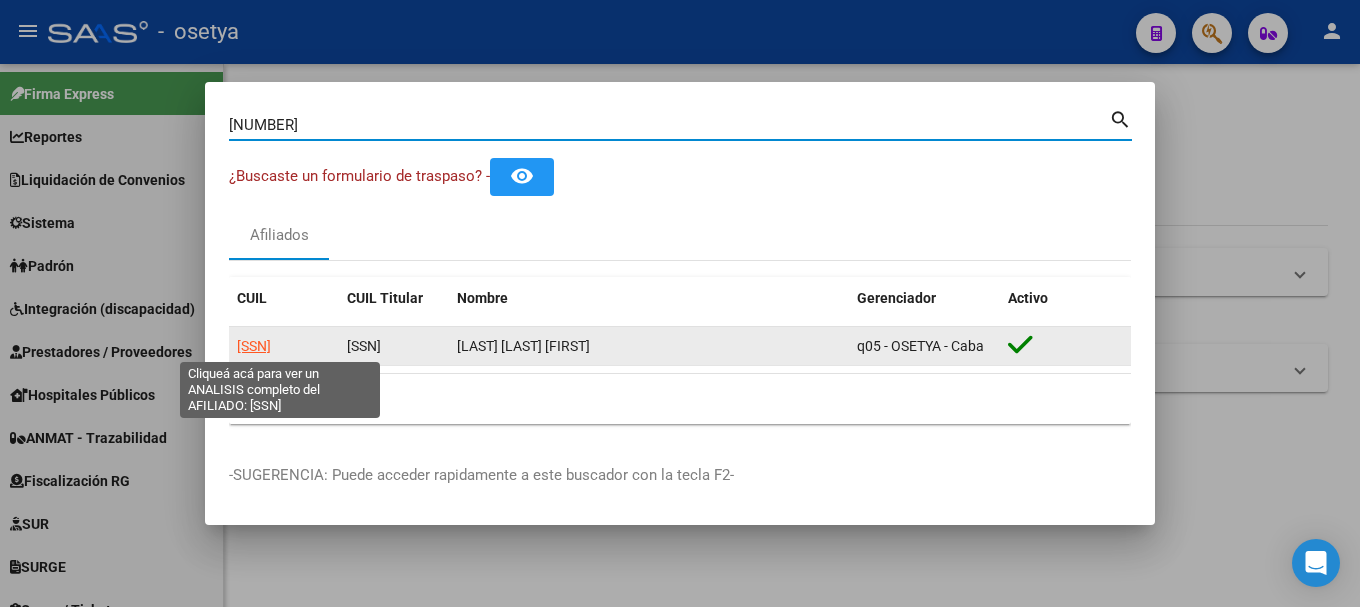 click on "20960137702" 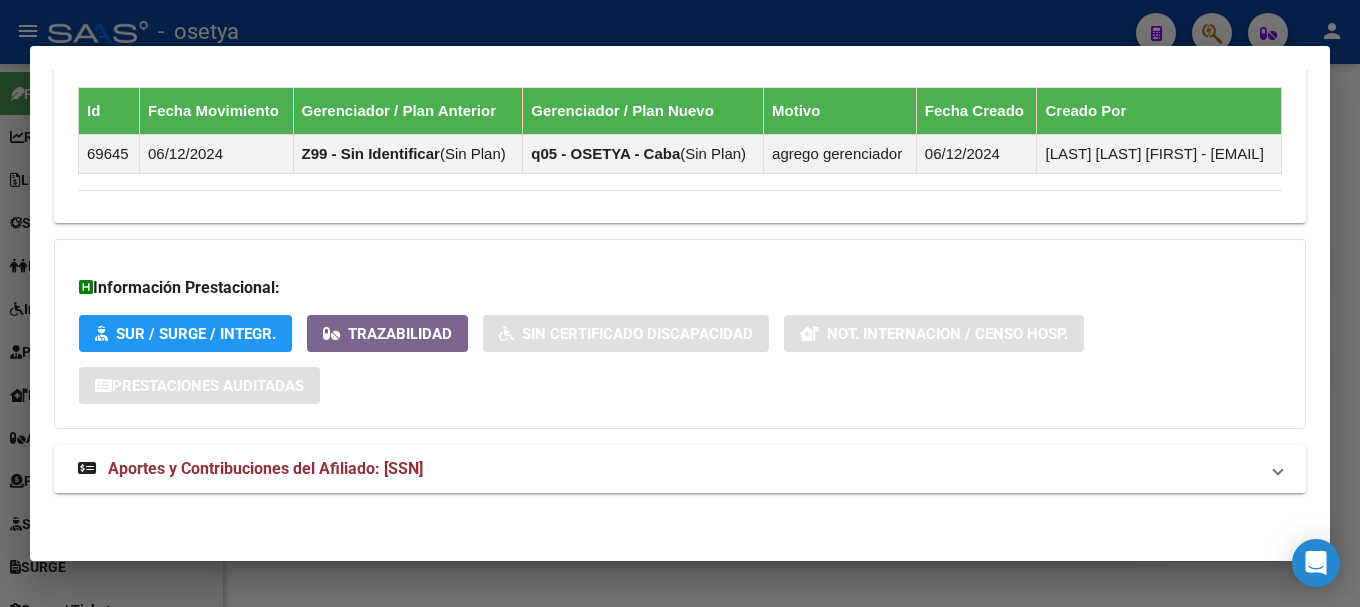 click on "Aportes y Contribuciones del Afiliado: 20960137702" at bounding box center [680, 469] 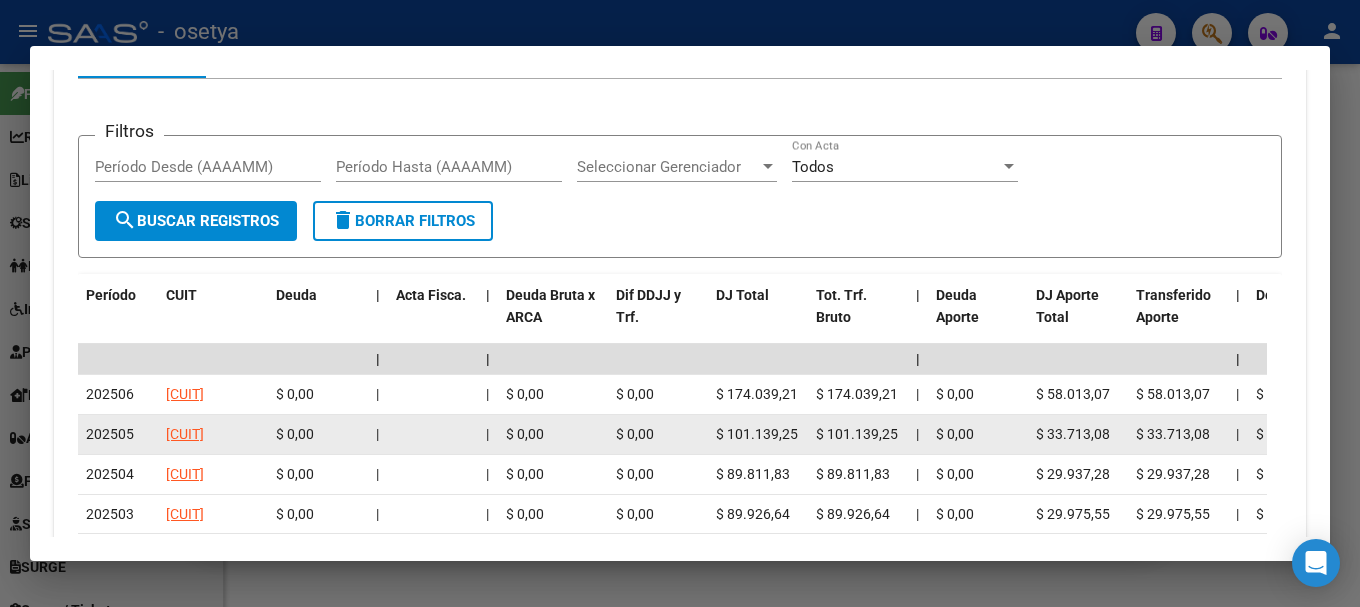 scroll, scrollTop: 1911, scrollLeft: 0, axis: vertical 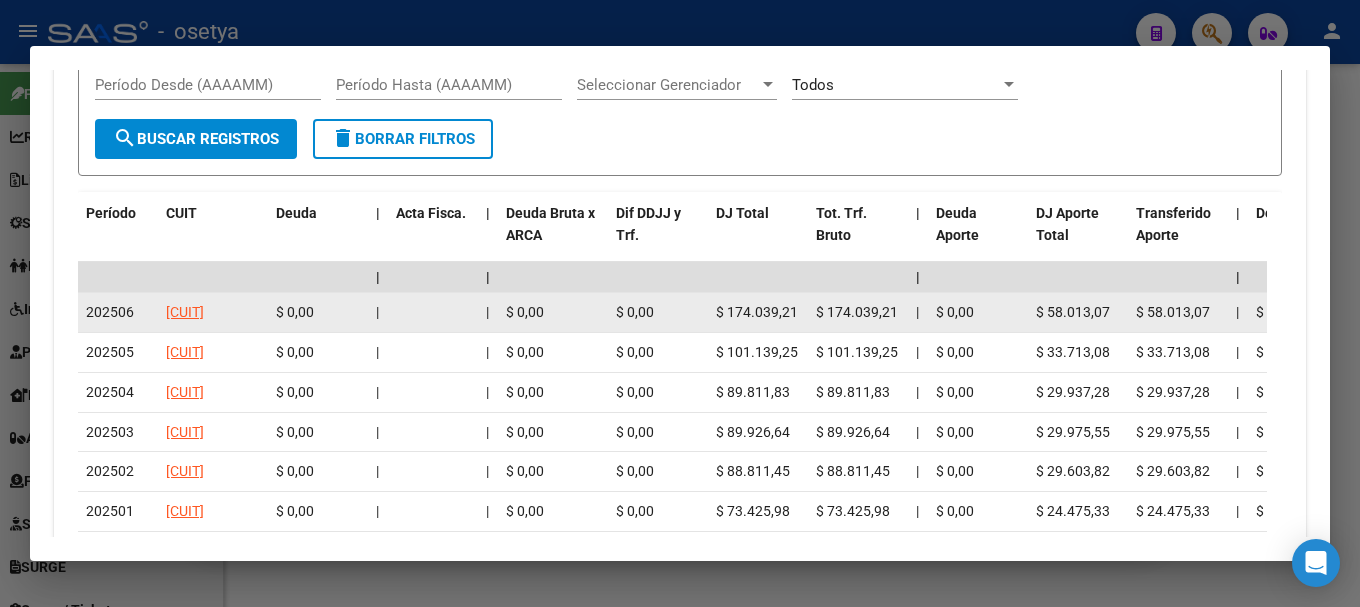 click on "30582256027" 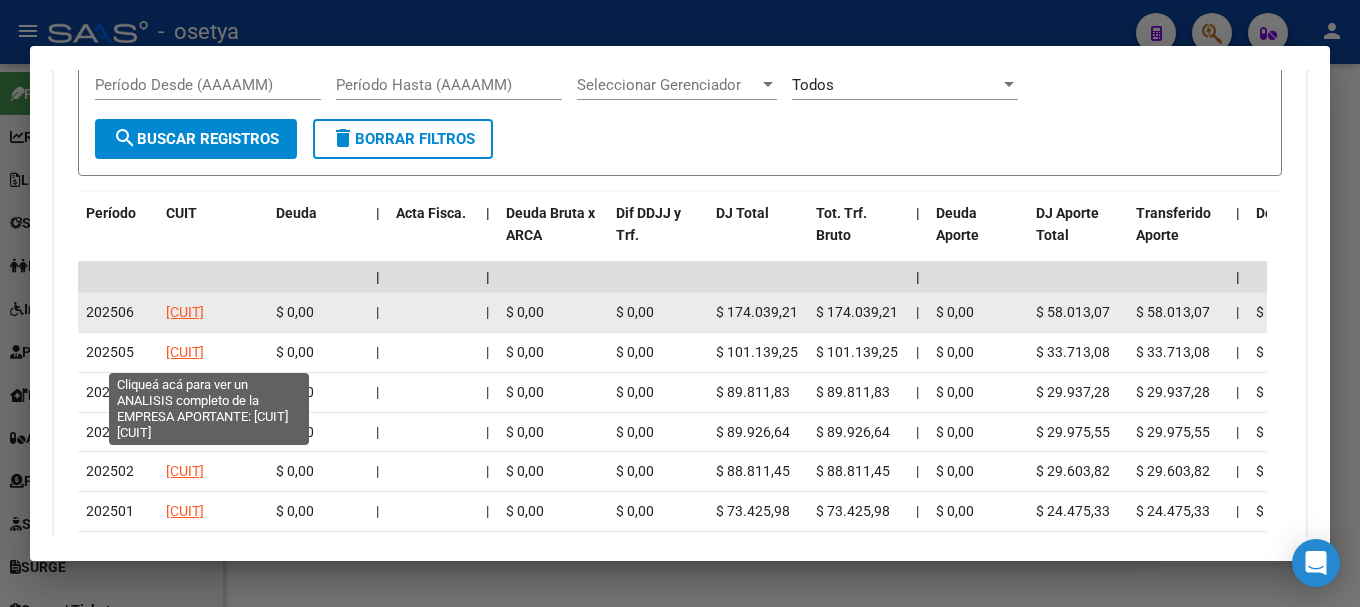 click on "30582256027" 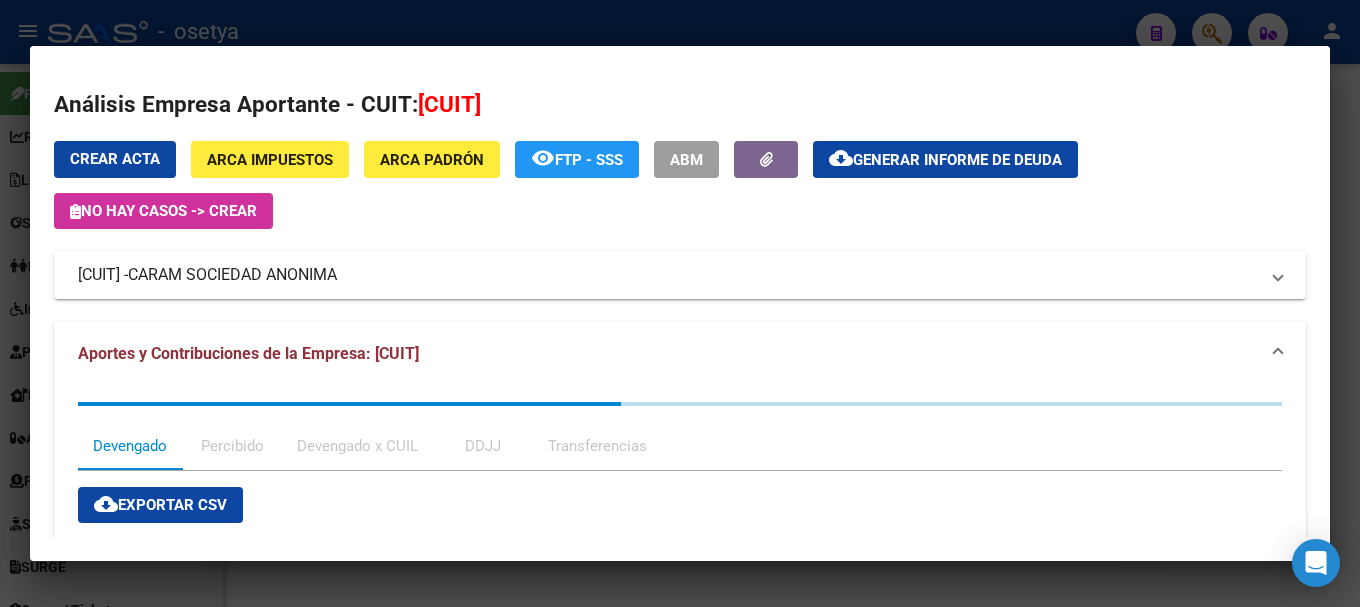 click on "30582256027" at bounding box center (449, 104) 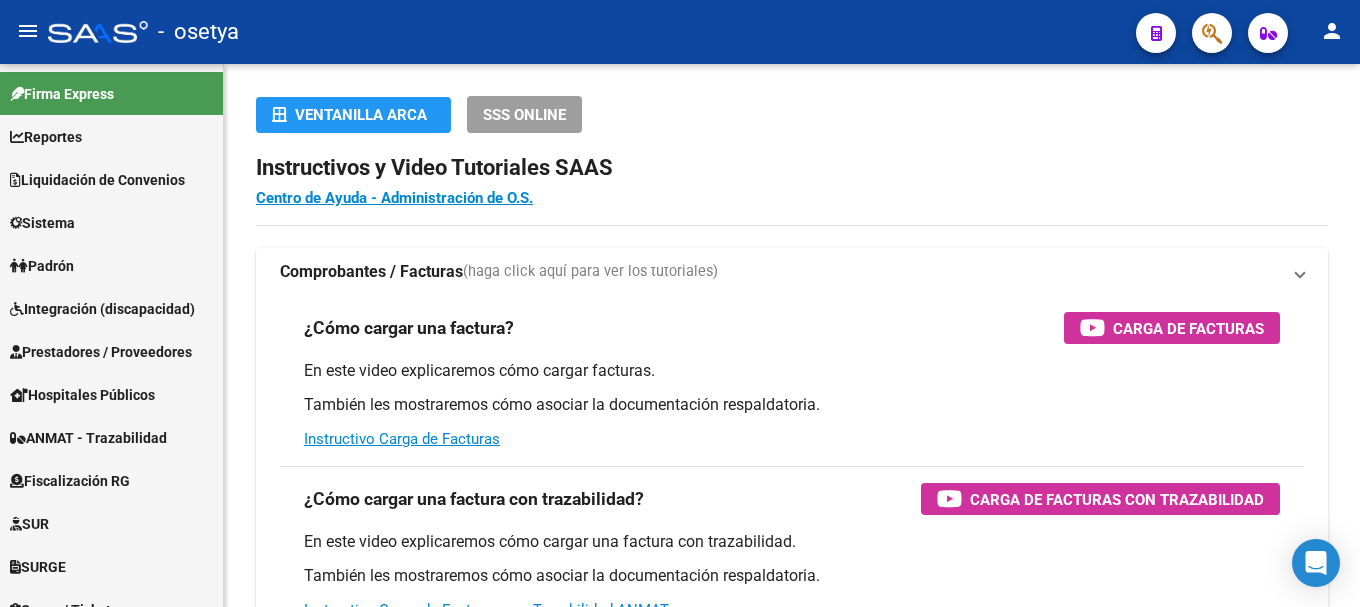 scroll, scrollTop: 0, scrollLeft: 0, axis: both 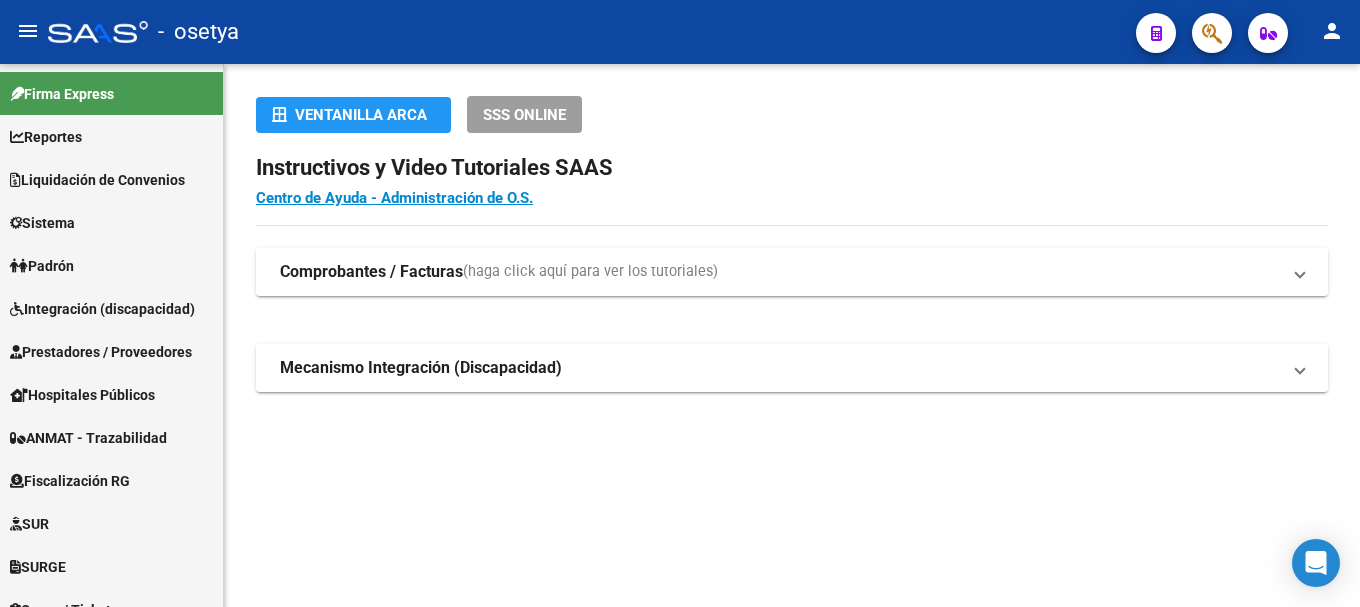 click 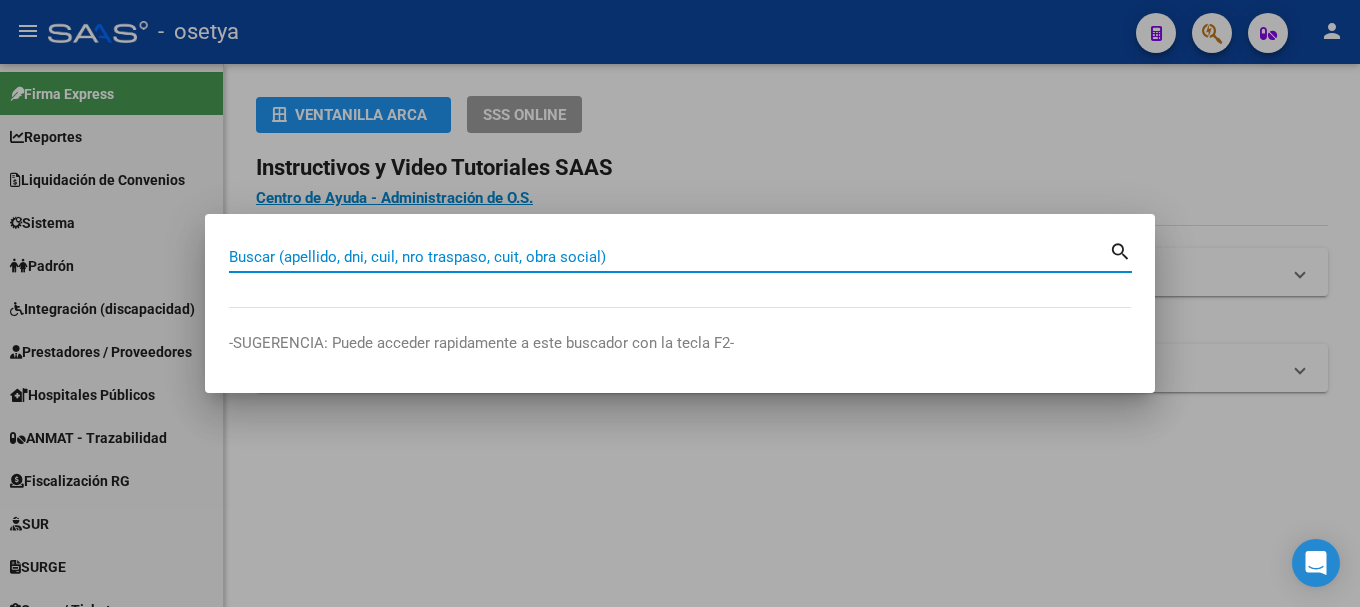 paste on "[NUMBER]" 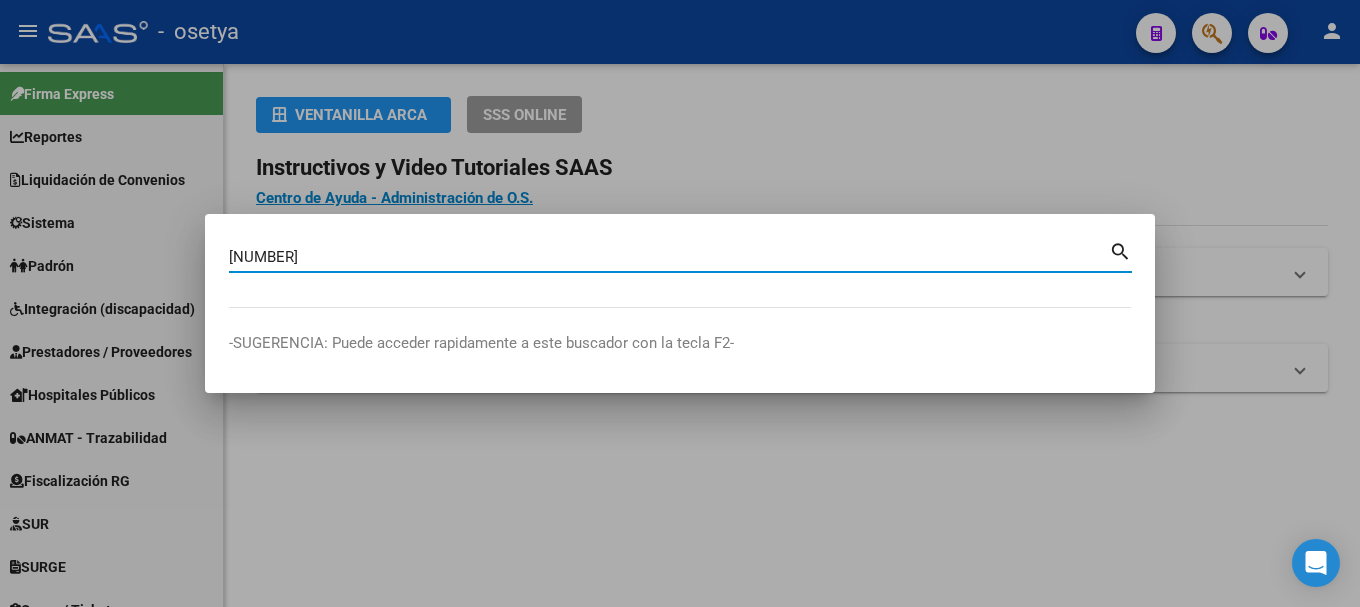 type on "[NUMBER]" 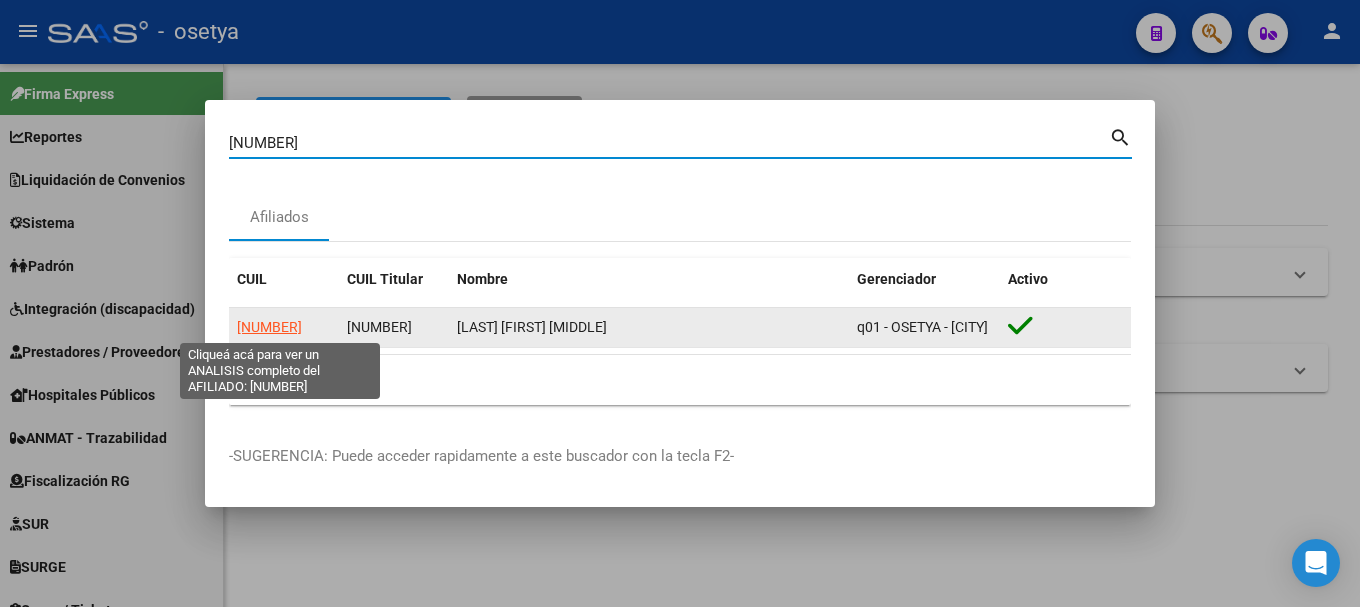 click on "[NUMBER]" 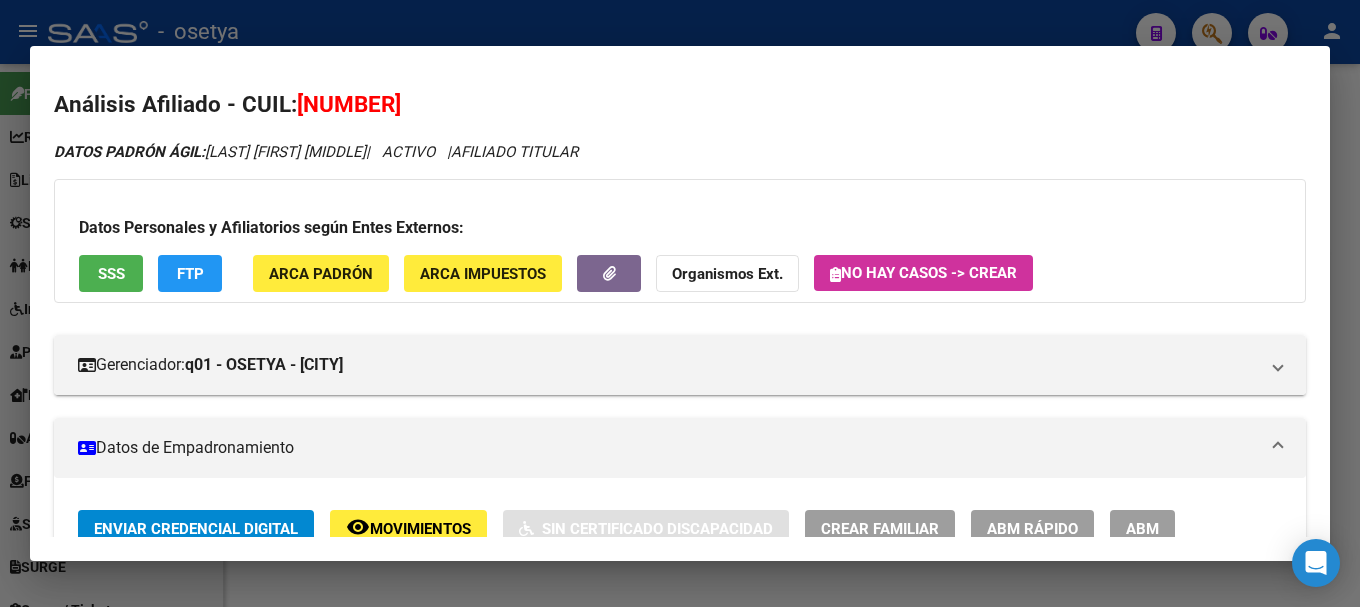 drag, startPoint x: 325, startPoint y: 100, endPoint x: 432, endPoint y: 101, distance: 107.00467 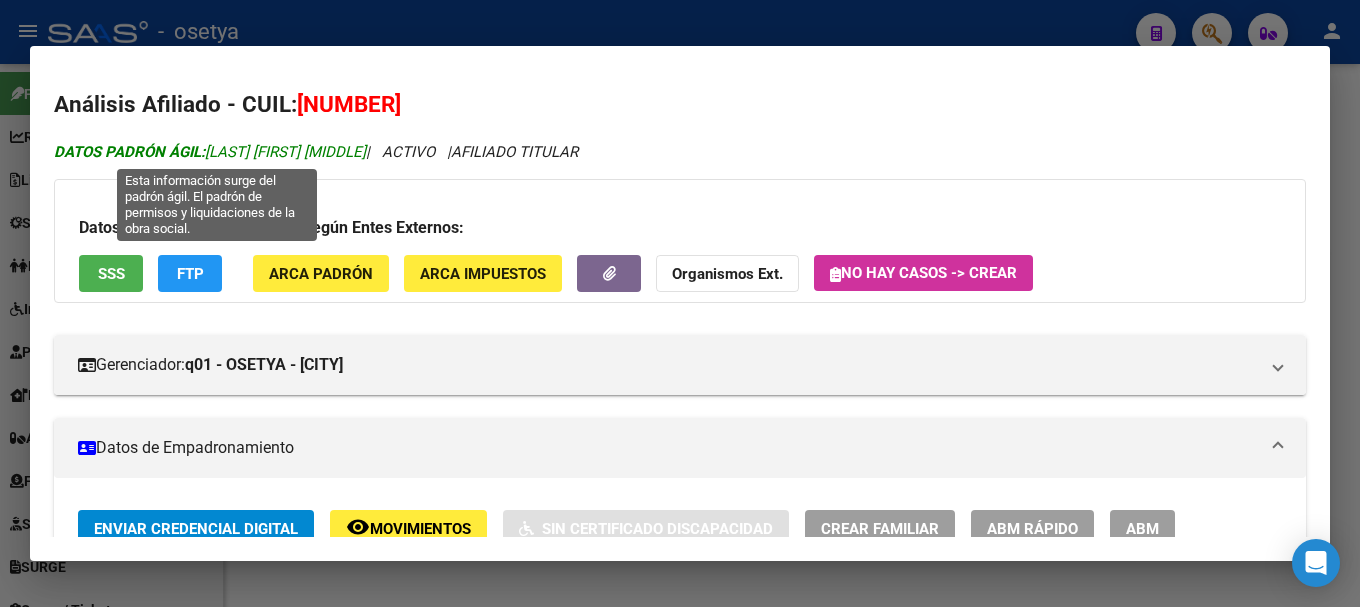 drag, startPoint x: 210, startPoint y: 150, endPoint x: 374, endPoint y: 150, distance: 164 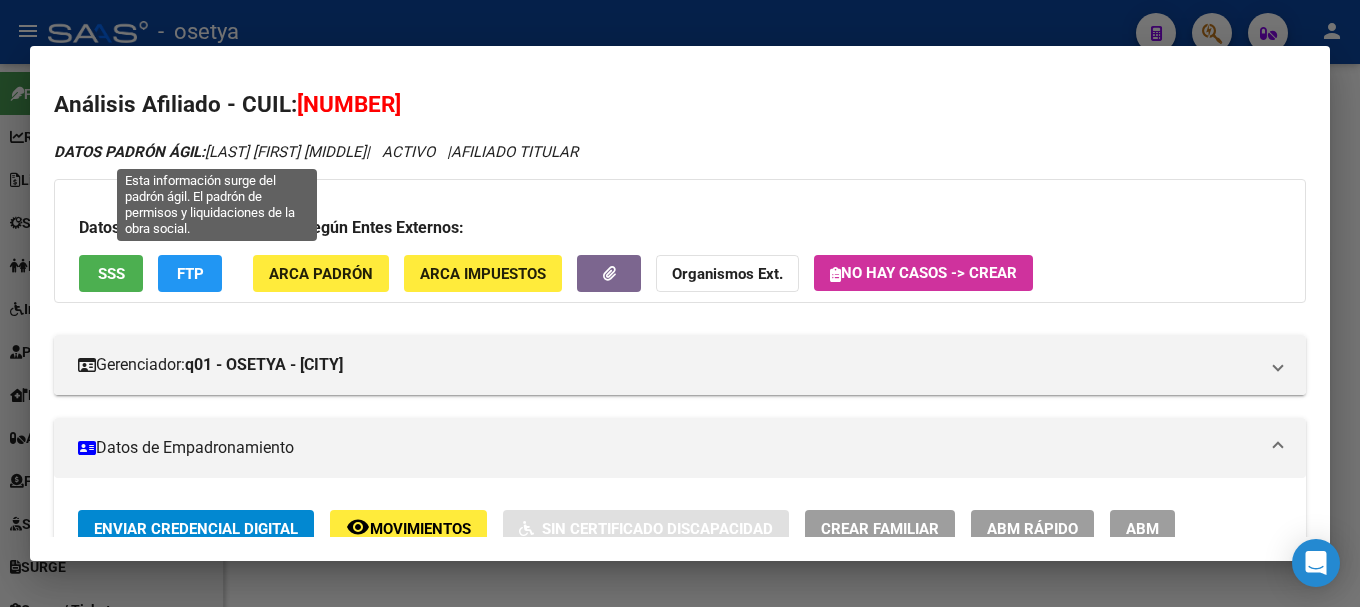 copy on "[LAST] [FIRST] [MIDDLE]" 